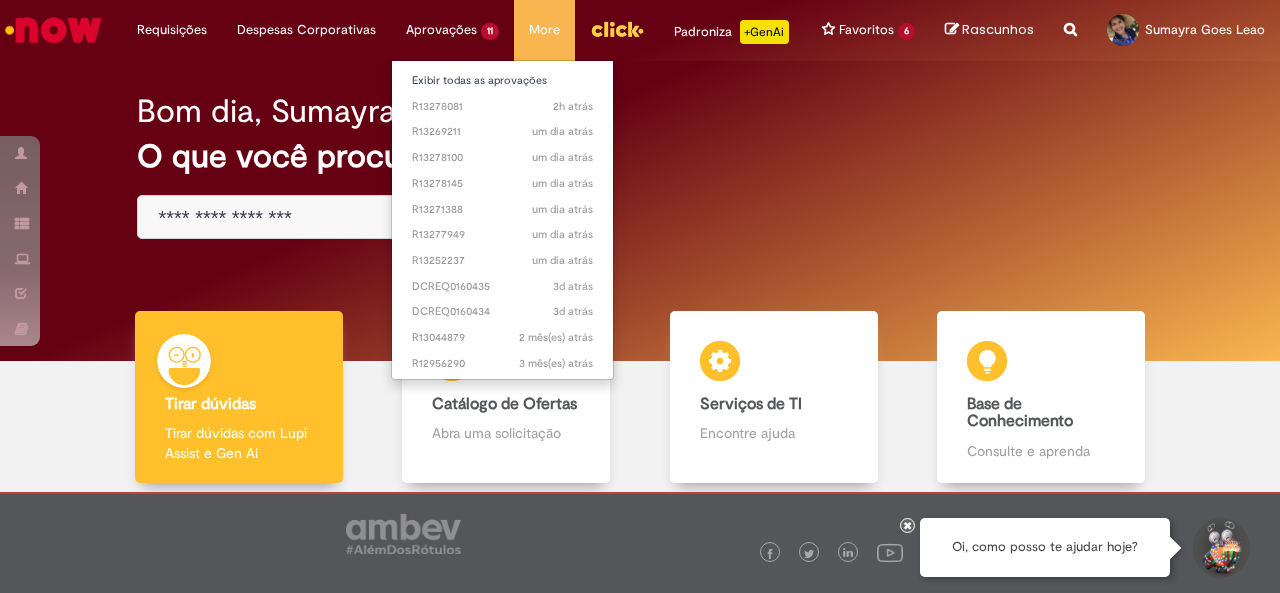 scroll, scrollTop: 0, scrollLeft: 0, axis: both 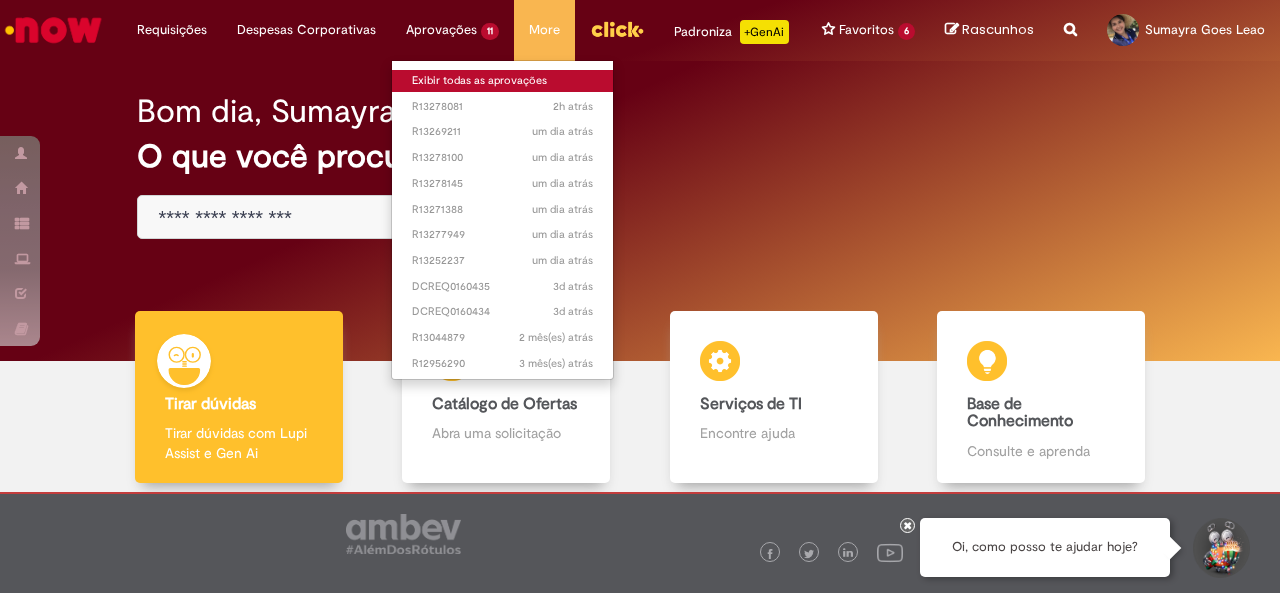 click on "Exibir todas as aprovações" at bounding box center [502, 81] 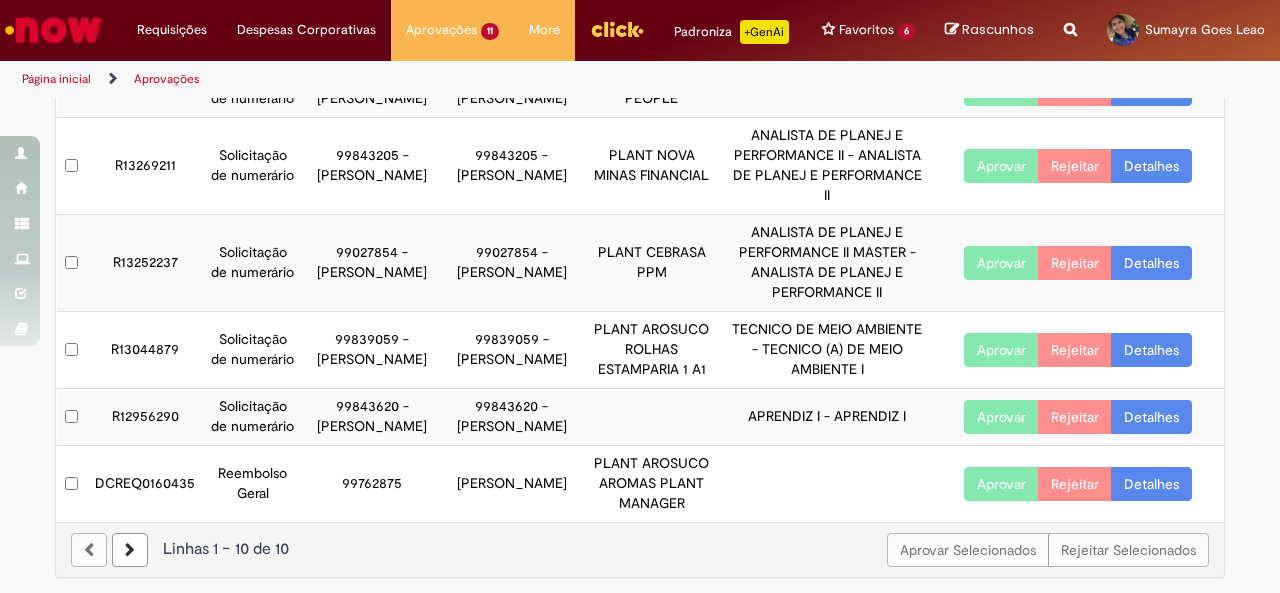 scroll, scrollTop: 569, scrollLeft: 0, axis: vertical 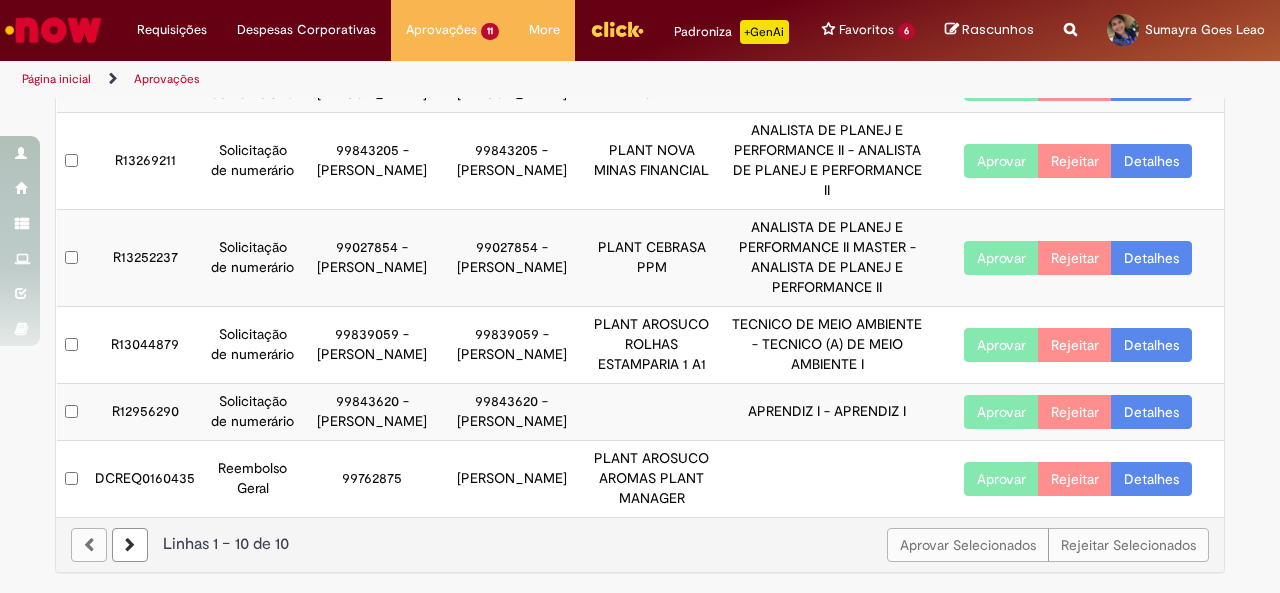 click on "Detalhes" at bounding box center [1151, 479] 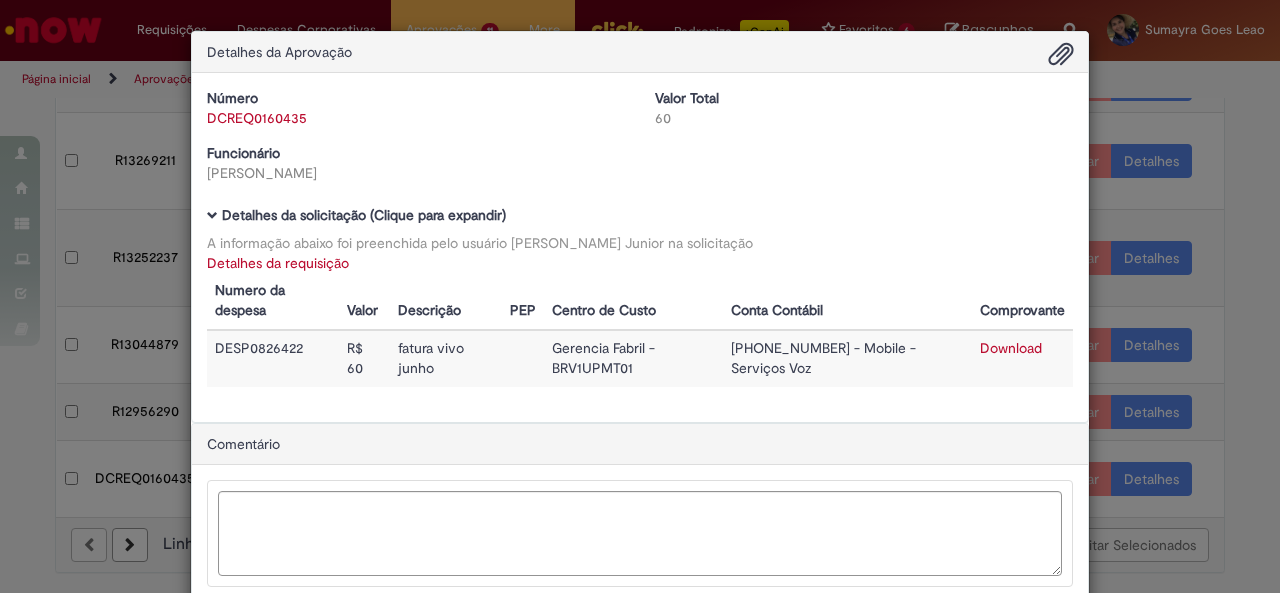 click on "Detalhes da Aprovação
Número
DCREQ0160435
Valor Total
60
Funcionário
Manoel De Jesus Da Silva Junior
Baixar arquivos da requisição
Detalhes da solicitação (Clique para expandir)
A informação abaixo foi preenchida pelo usuário Manoel De Jesus Da Silva Junior na solicitação
Detalhes da requisição
Numero da despesa
Valor
Descrição
PEP
Centro de Custo
Conta Contábil
Comprovante
DESP0826422
R$ 60
fatura vivo junho
Gerencia Fabril - BRV1UPMT01
72032001 -  Mobile - Serviços Voz
Download
Comentário
Aprovar   Rejeitar" at bounding box center (640, 296) 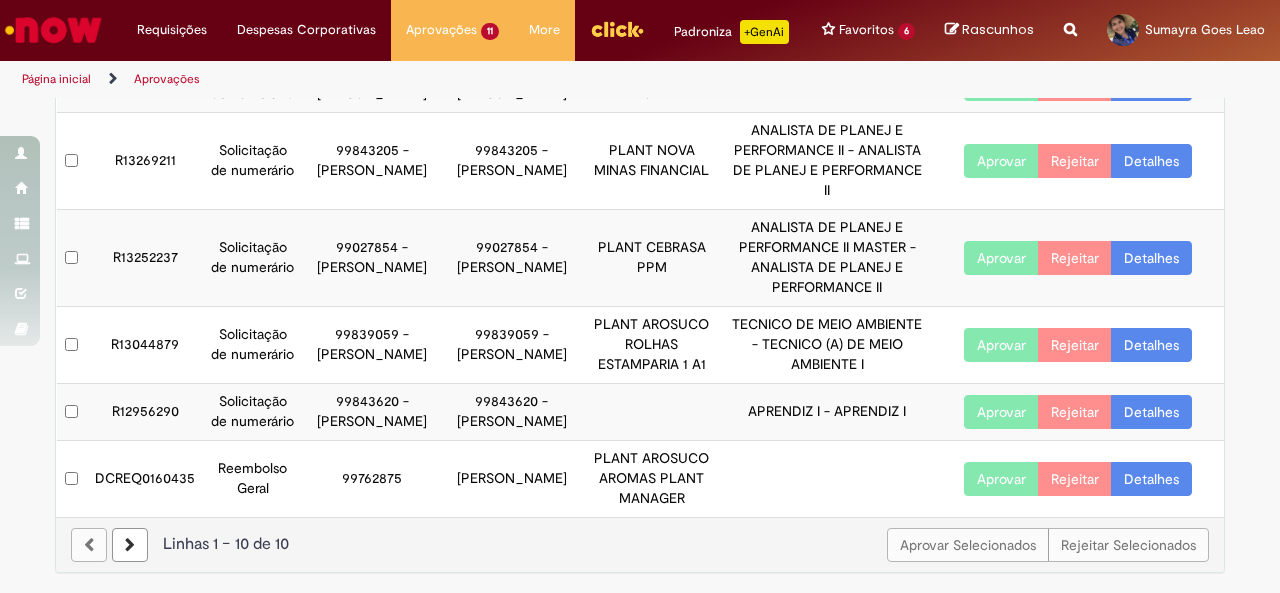 click on "Detalhes" at bounding box center (1151, 479) 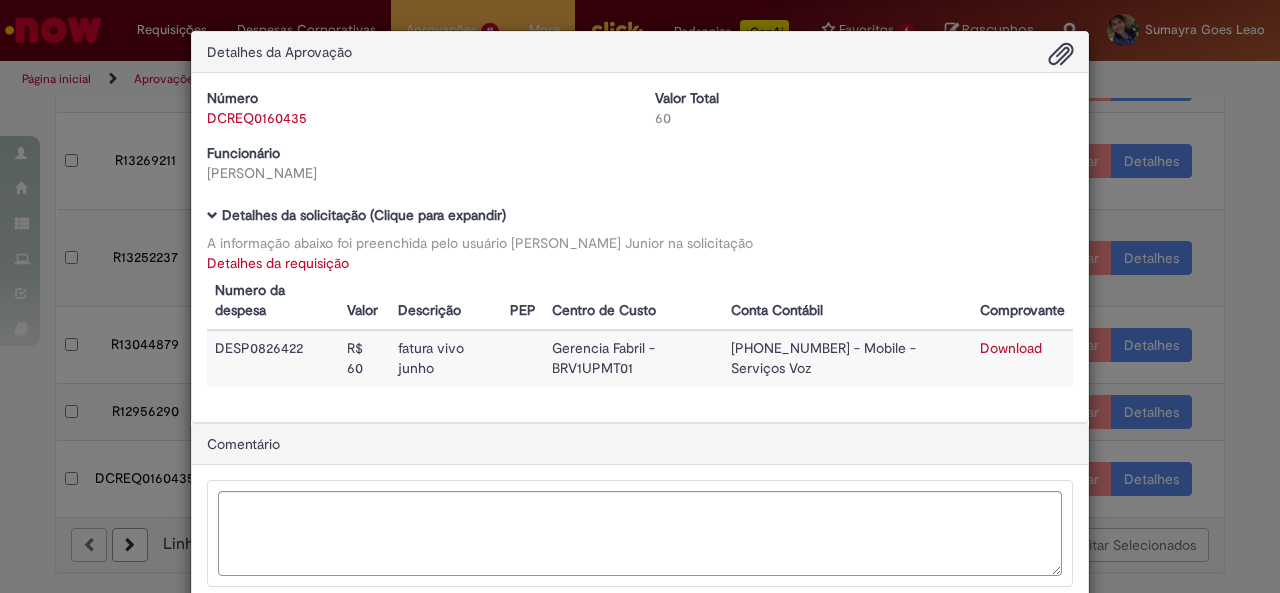 click on "Detalhes da Aprovação
Número
DCREQ0160435
Valor Total
60
Funcionário
Manoel De Jesus Da Silva Junior
Baixar arquivos da requisição
Detalhes da solicitação (Clique para expandir)
A informação abaixo foi preenchida pelo usuário Manoel De Jesus Da Silva Junior na solicitação
Detalhes da requisição
Numero da despesa
Valor
Descrição
PEP
Centro de Custo
Conta Contábil
Comprovante
DESP0826422
R$ 60
fatura vivo junho
Gerencia Fabril - BRV1UPMT01
72032001 -  Mobile - Serviços Voz
Download
Comentário
Aprovar   Rejeitar" at bounding box center (640, 296) 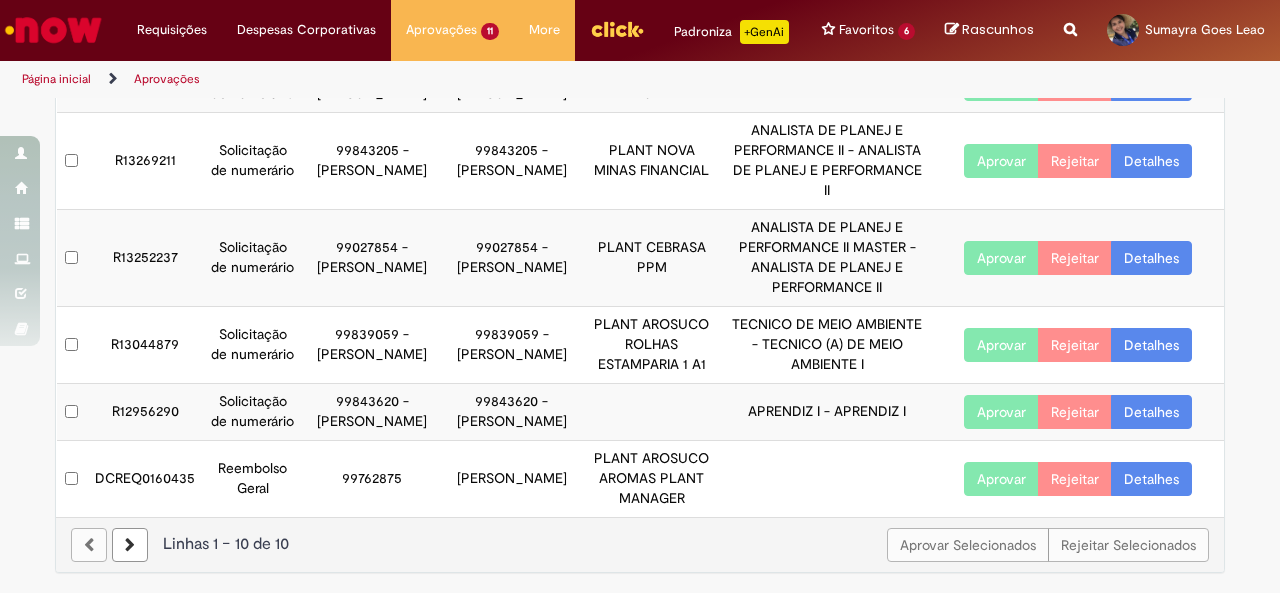 click on "Aprovar" at bounding box center (1001, 479) 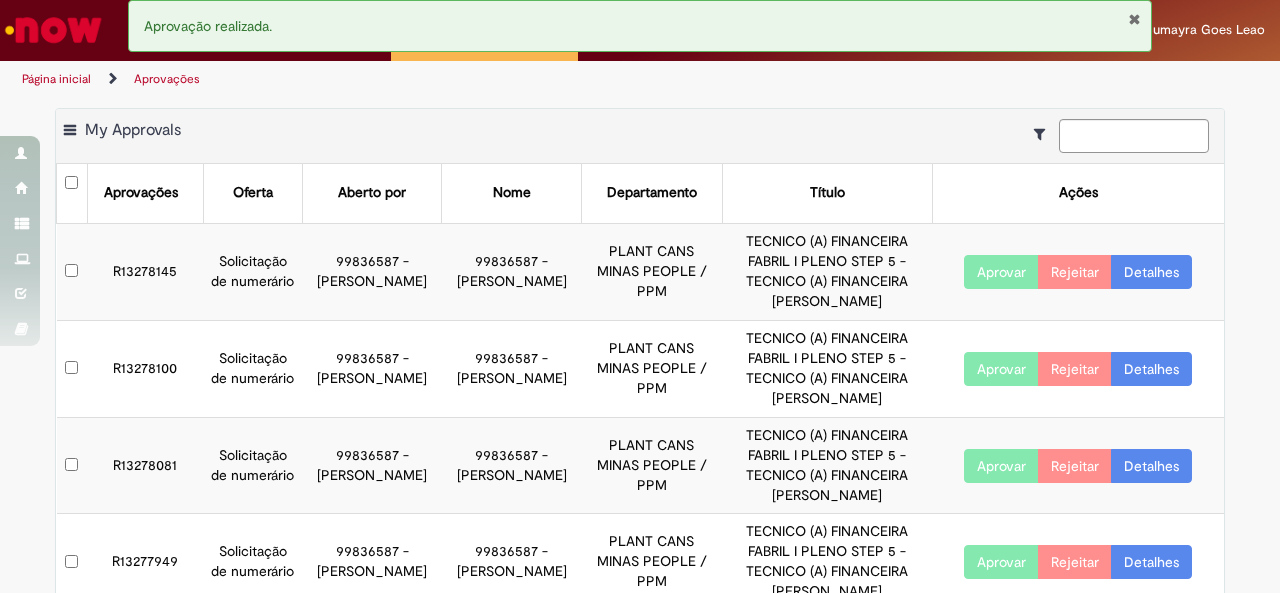 scroll, scrollTop: 569, scrollLeft: 0, axis: vertical 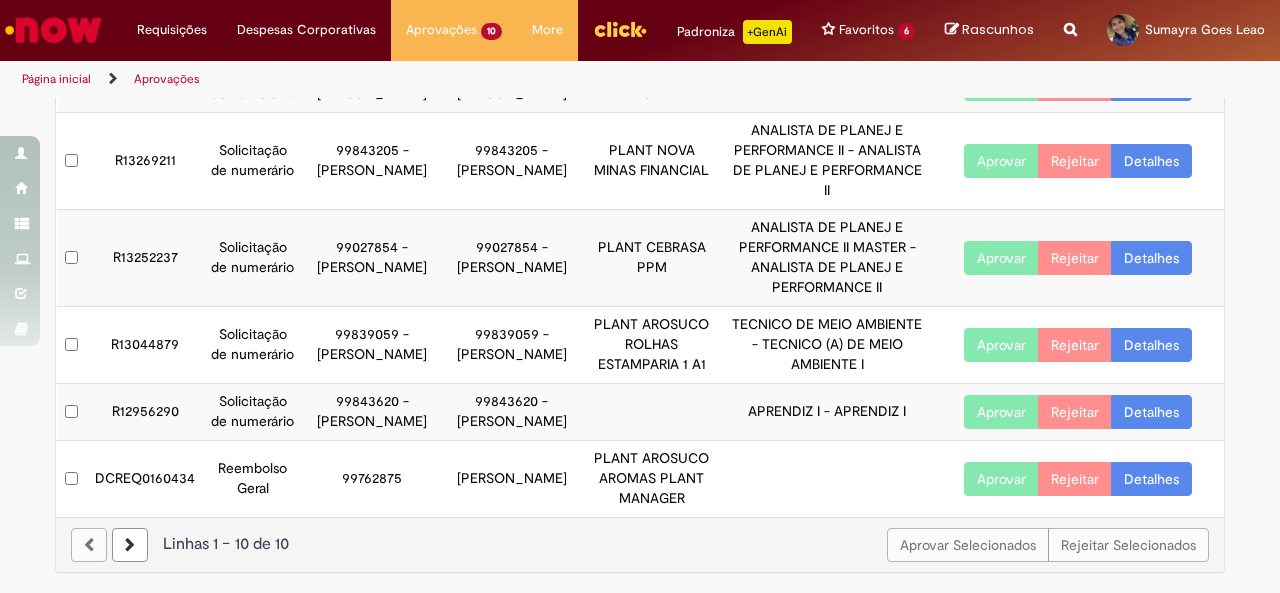 click on "Detalhes" at bounding box center (1151, 479) 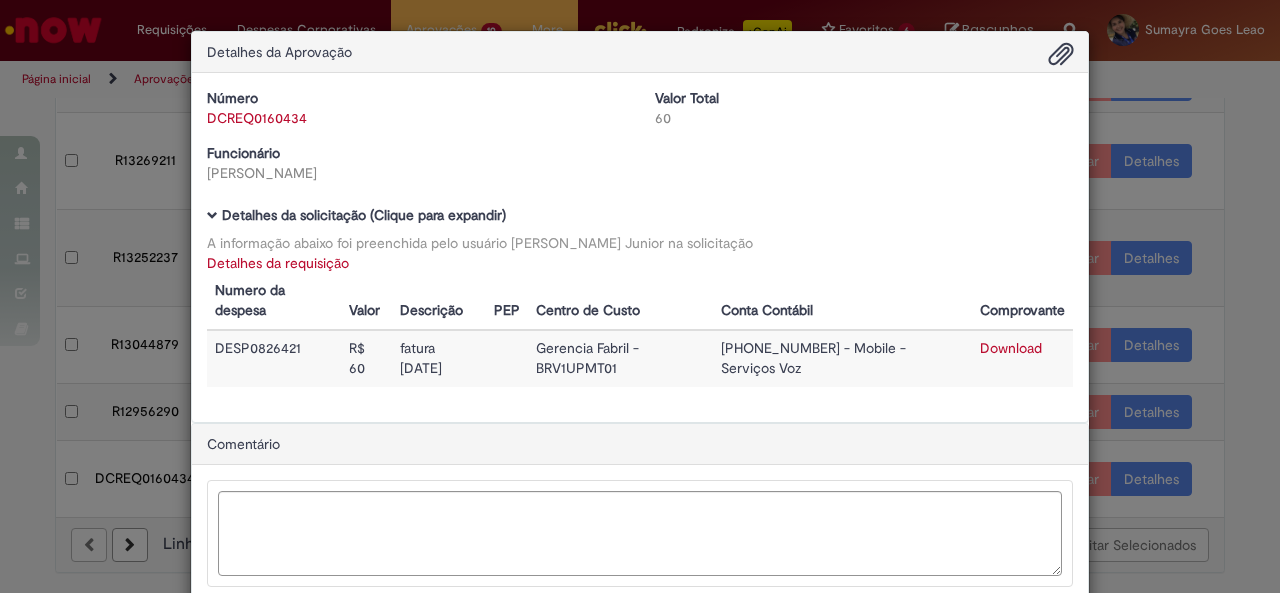 click on "Detalhes da Aprovação
Número
DCREQ0160434
Valor Total
60
Funcionário
Manoel De Jesus Da Silva Junior
Baixar arquivos da requisição
Detalhes da solicitação (Clique para expandir)
A informação abaixo foi preenchida pelo usuário Manoel De Jesus Da Silva Junior na solicitação
Detalhes da requisição
Numero da despesa
Valor
Descrição
PEP
Centro de Custo
Conta Contábil
Comprovante
DESP0826421
R$ 60
fatura jul
Gerencia Fabril - BRV1UPMT01
72032001 -  Mobile - Serviços Voz
Download
Comentário
Aprovar   Rejeitar" at bounding box center (640, 296) 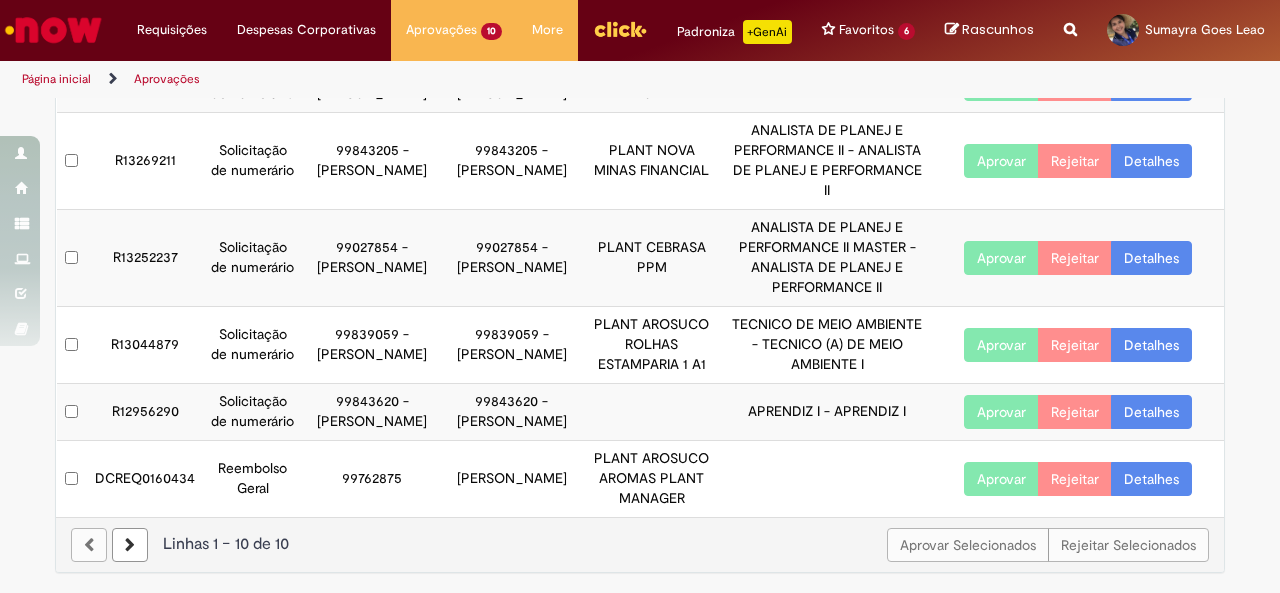 click on "Detalhes" at bounding box center (1151, 479) 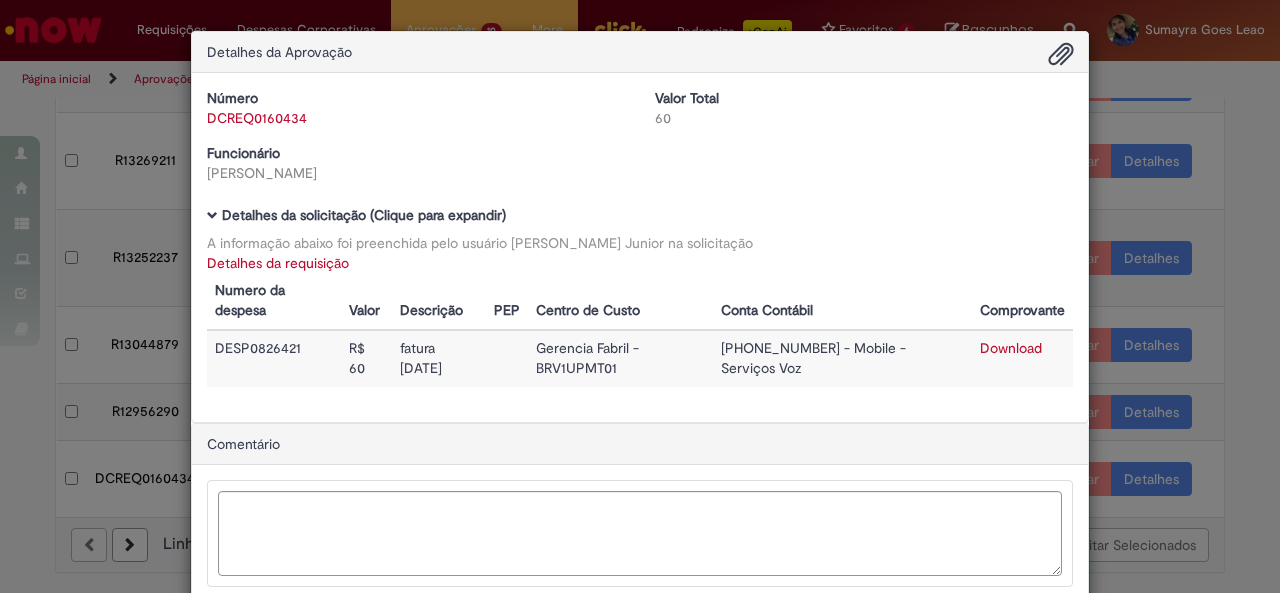 click on "Detalhes da Aprovação
Número
DCREQ0160434
Valor Total
60
Funcionário
Manoel De Jesus Da Silva Junior
Baixar arquivos da requisição
Detalhes da solicitação (Clique para expandir)
A informação abaixo foi preenchida pelo usuário Manoel De Jesus Da Silva Junior na solicitação
Detalhes da requisição
Numero da despesa
Valor
Descrição
PEP
Centro de Custo
Conta Contábil
Comprovante
DESP0826421
R$ 60
fatura jul
Gerencia Fabril - BRV1UPMT01
72032001 -  Mobile - Serviços Voz
Download
Comentário
Aprovar   Rejeitar" at bounding box center (640, 296) 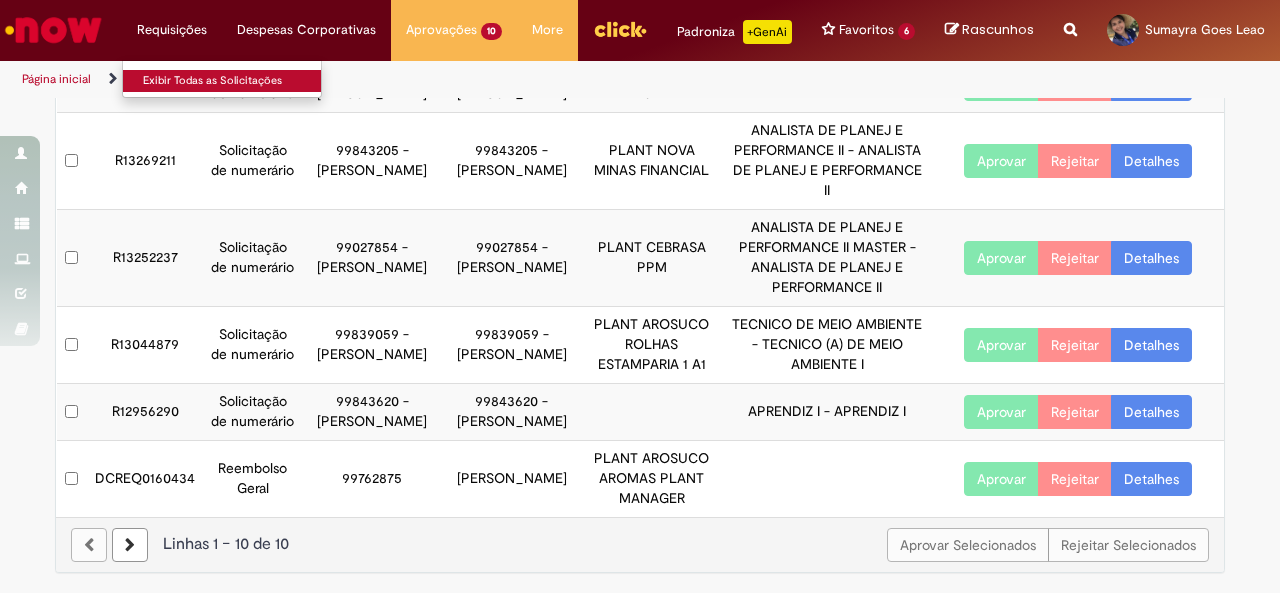 click on "Exibir Todas as Solicitações" at bounding box center (233, 81) 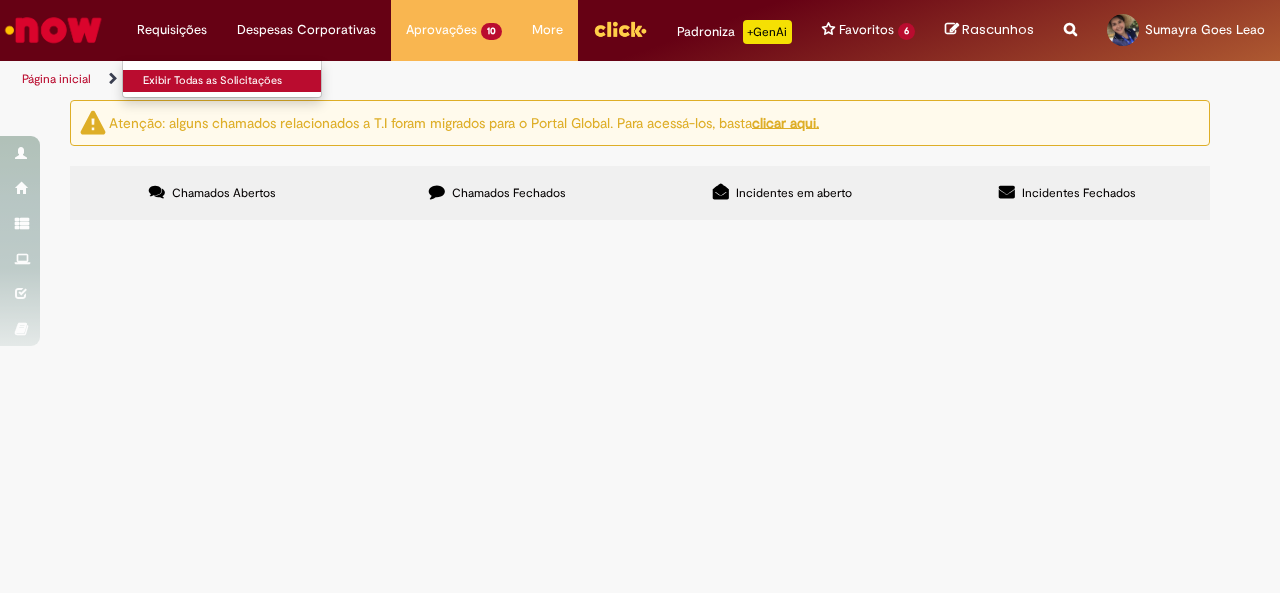 scroll, scrollTop: 0, scrollLeft: 0, axis: both 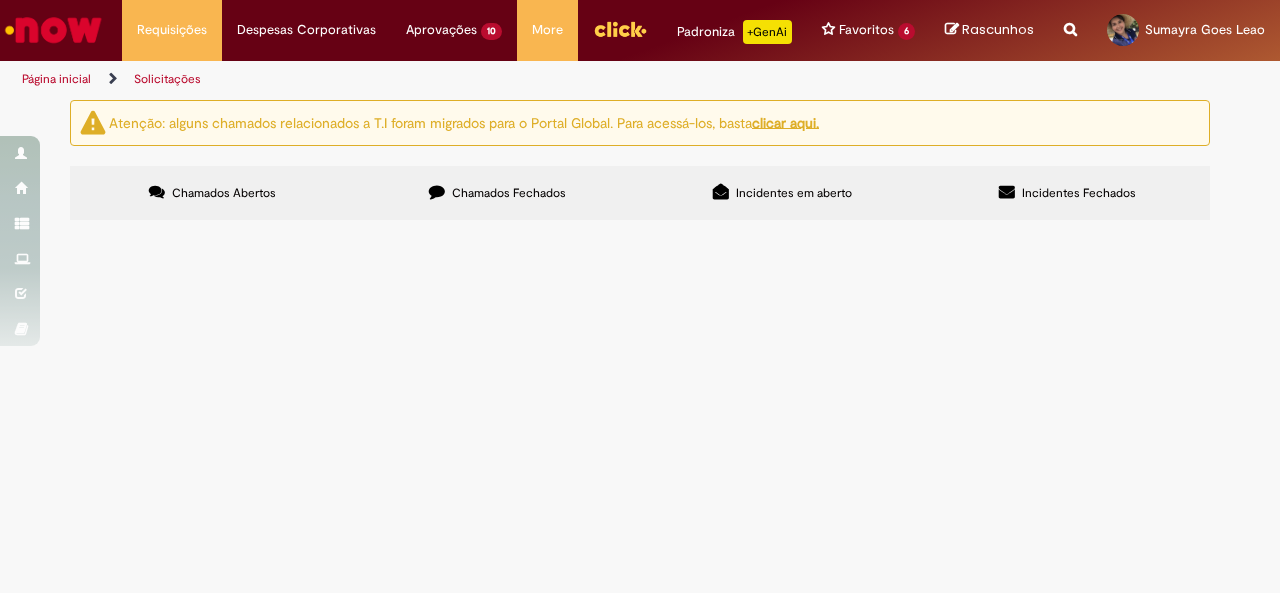 click on "Chamados Fechados" at bounding box center (497, 193) 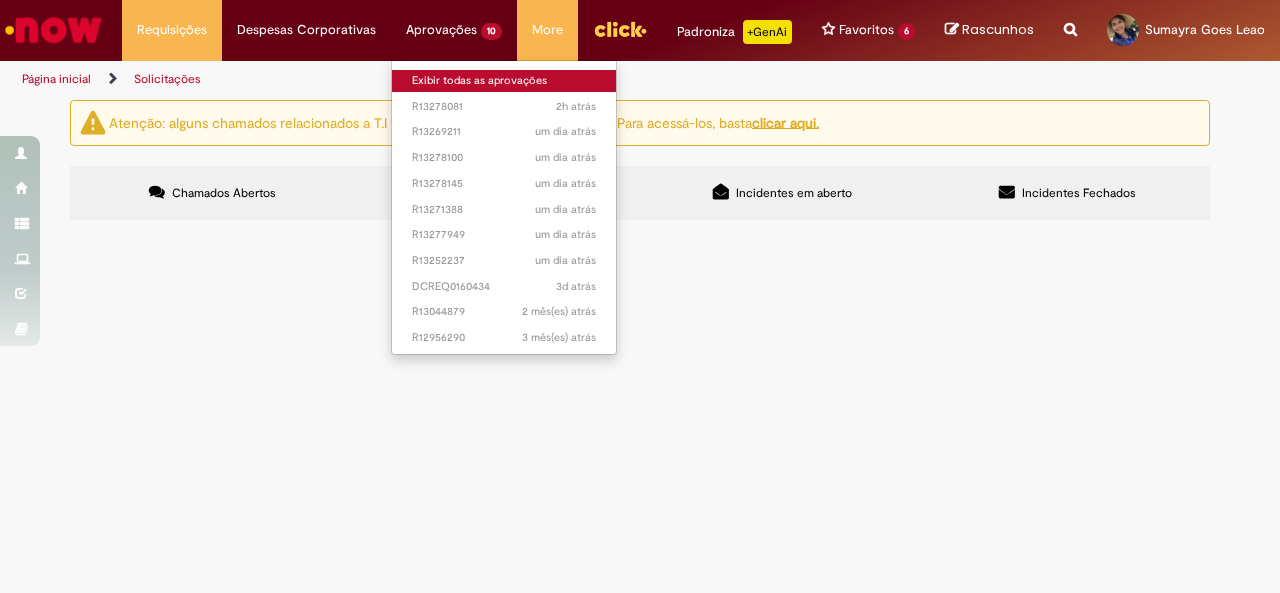 click on "Exibir todas as aprovações" at bounding box center [504, 81] 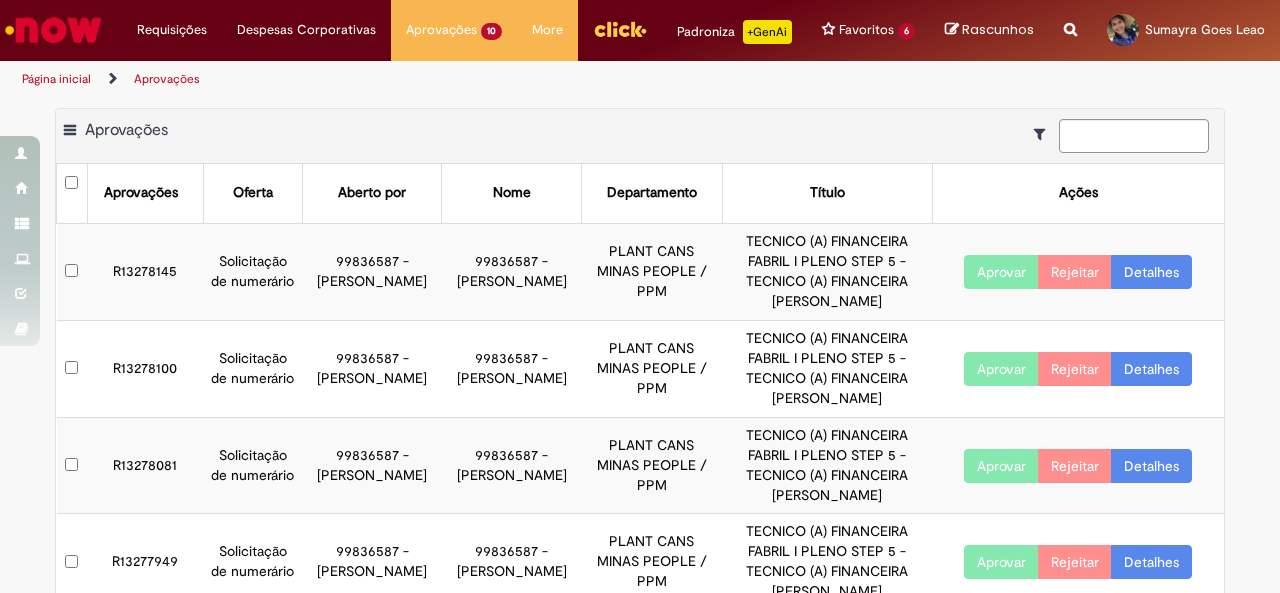 click at bounding box center (1044, 134) 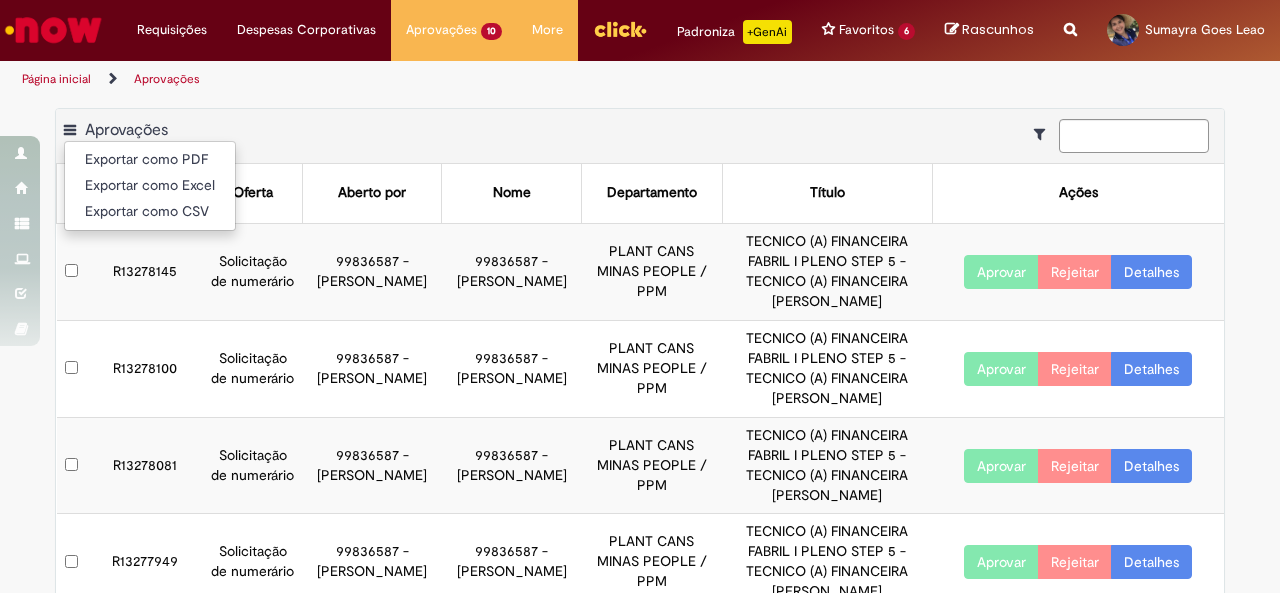 click on "Exportar como PDF Exportar como Excel Exportar como CSV
Aprovações" at bounding box center [640, 136] 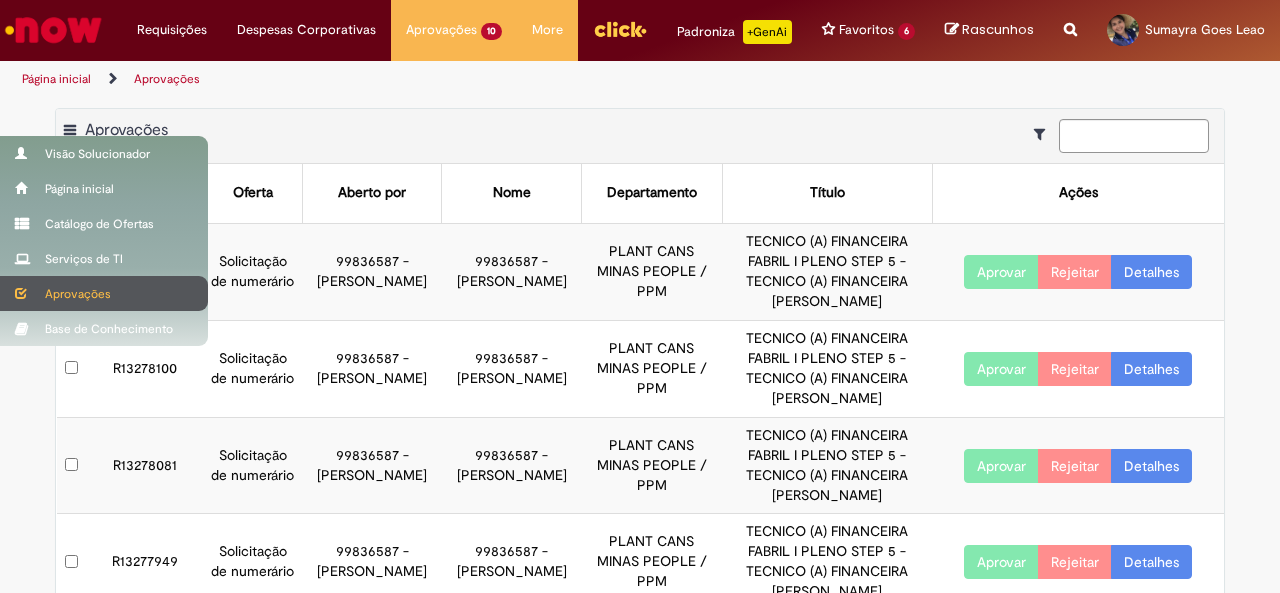 click on "Aprovações" at bounding box center (104, 293) 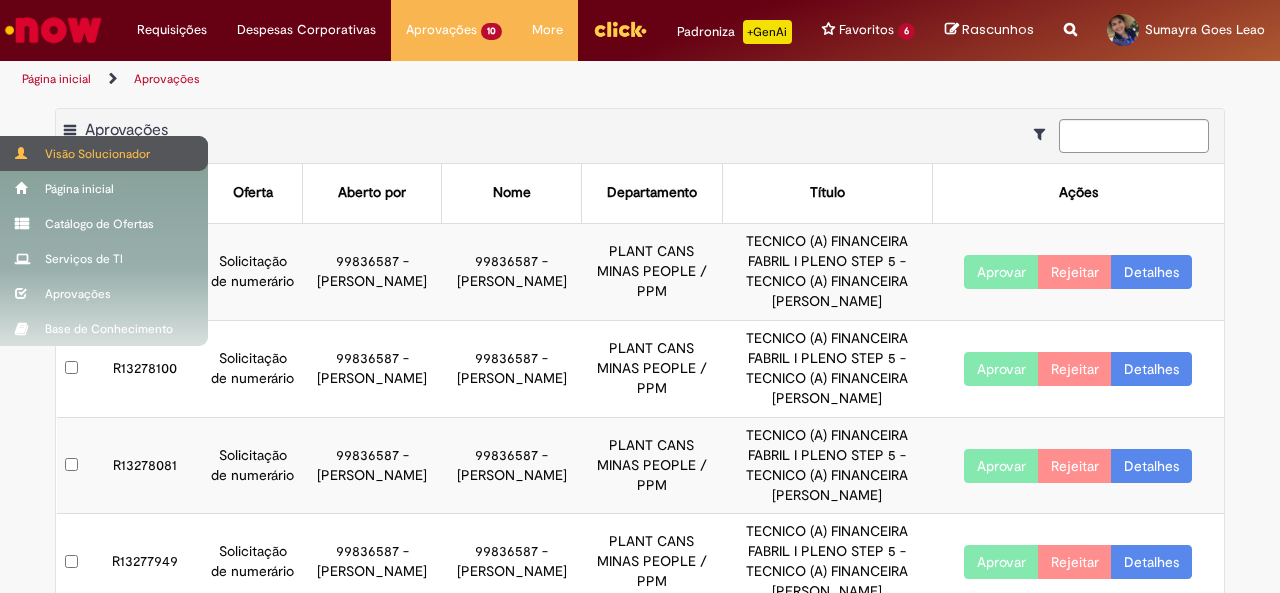 click on "Visão Solucionador" at bounding box center [104, 153] 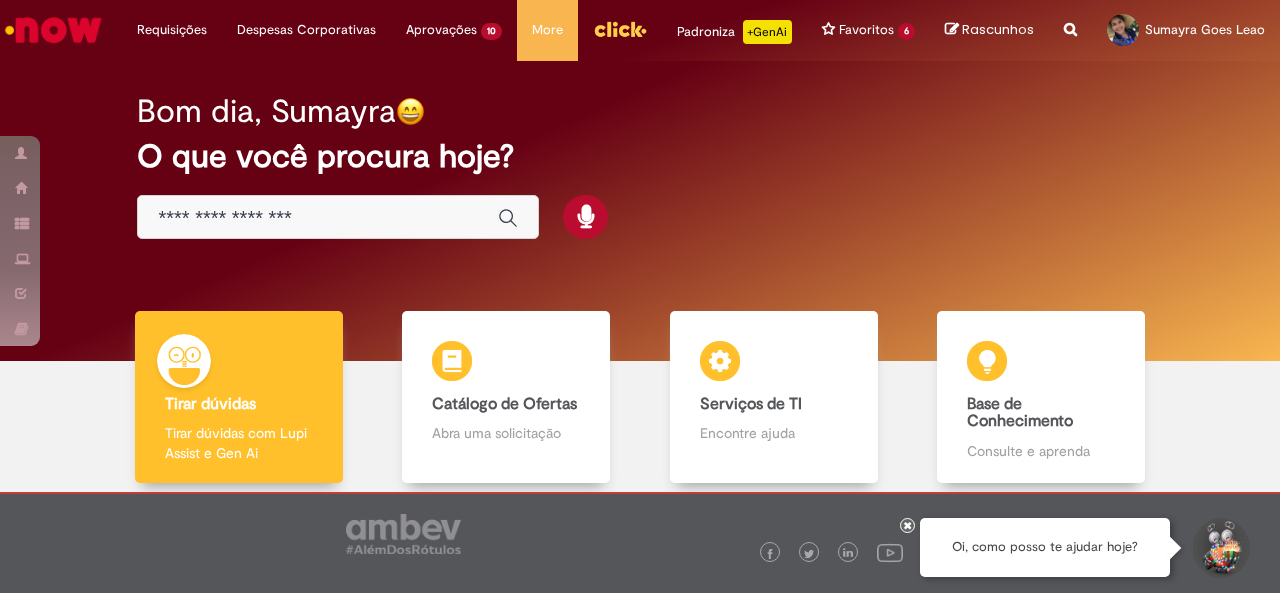 scroll, scrollTop: 0, scrollLeft: 0, axis: both 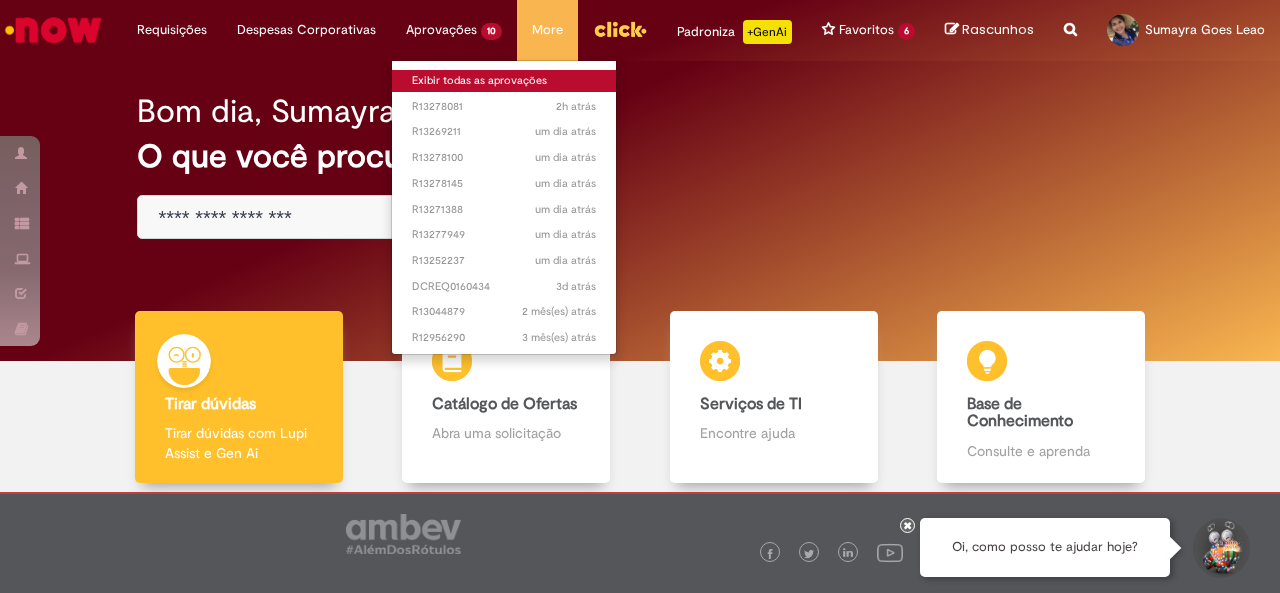 click on "Exibir todas as aprovações" at bounding box center [504, 81] 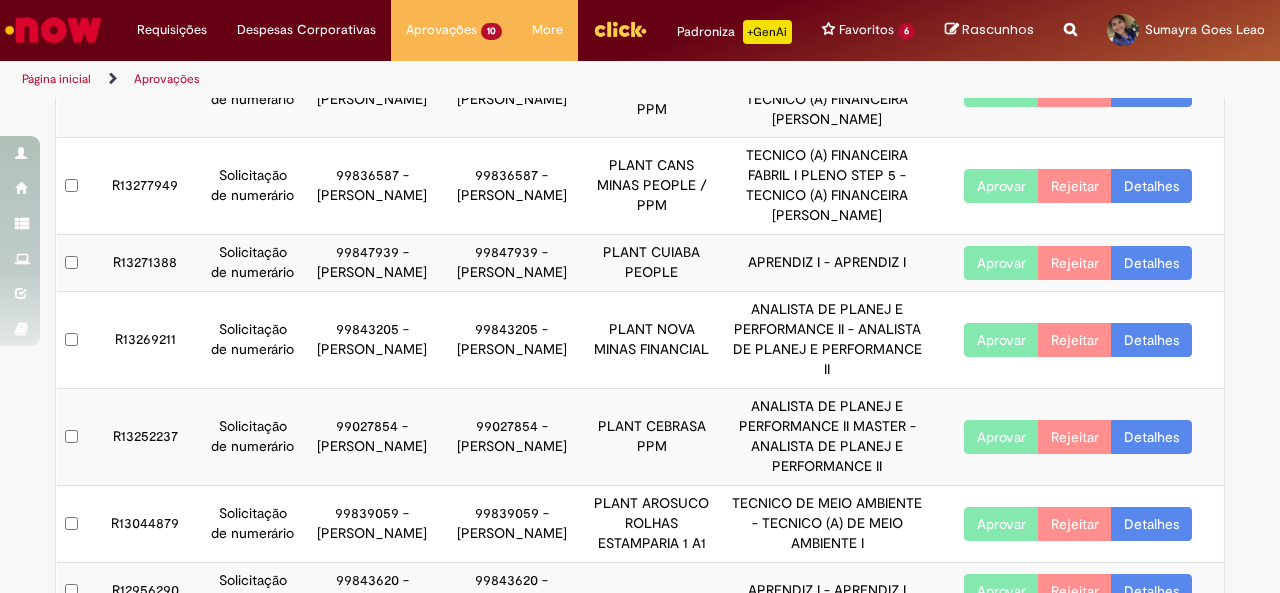 scroll, scrollTop: 569, scrollLeft: 0, axis: vertical 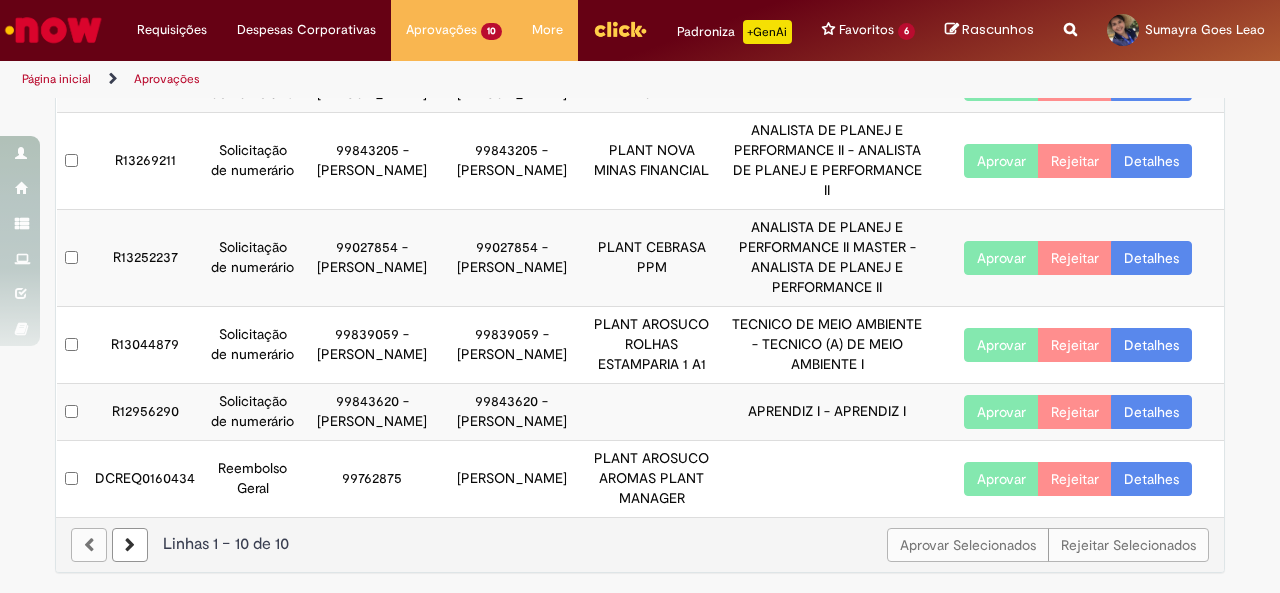 click on "Aprovar" at bounding box center [1001, 479] 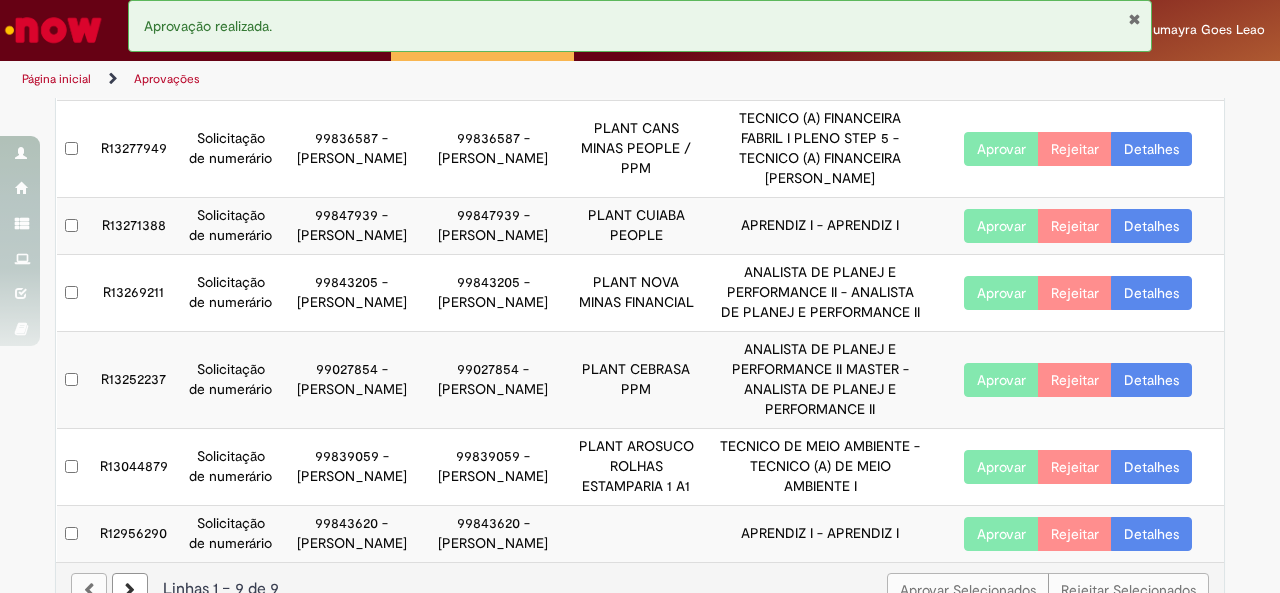 click at bounding box center [1134, 19] 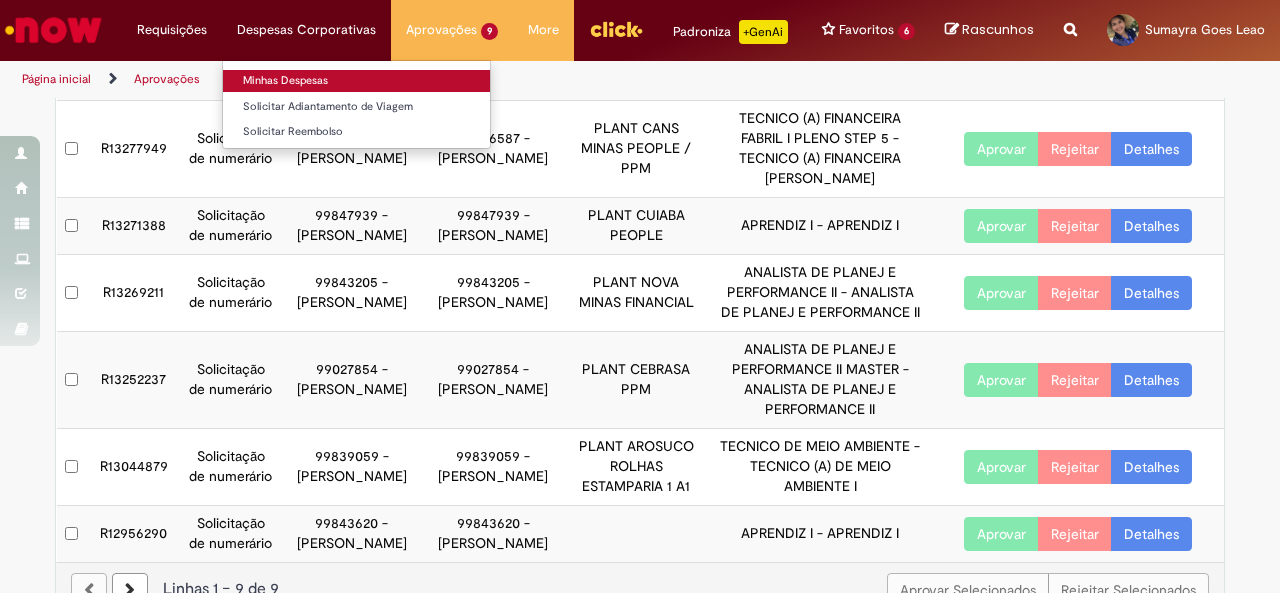 click on "Minhas Despesas" at bounding box center [356, 81] 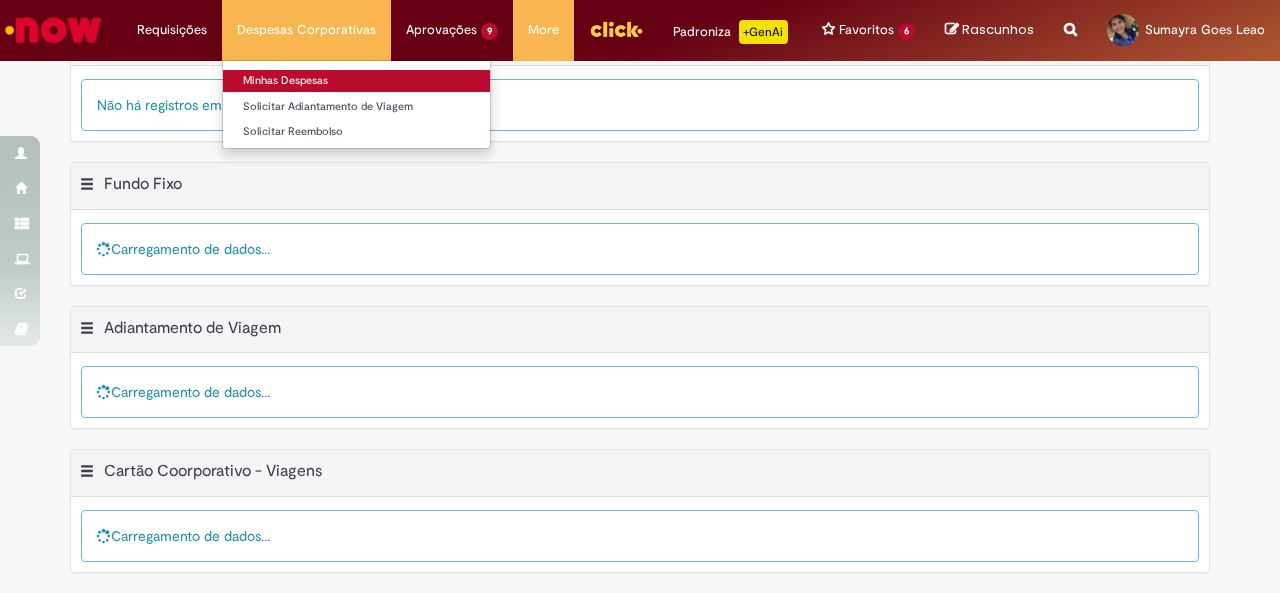 scroll, scrollTop: 0, scrollLeft: 0, axis: both 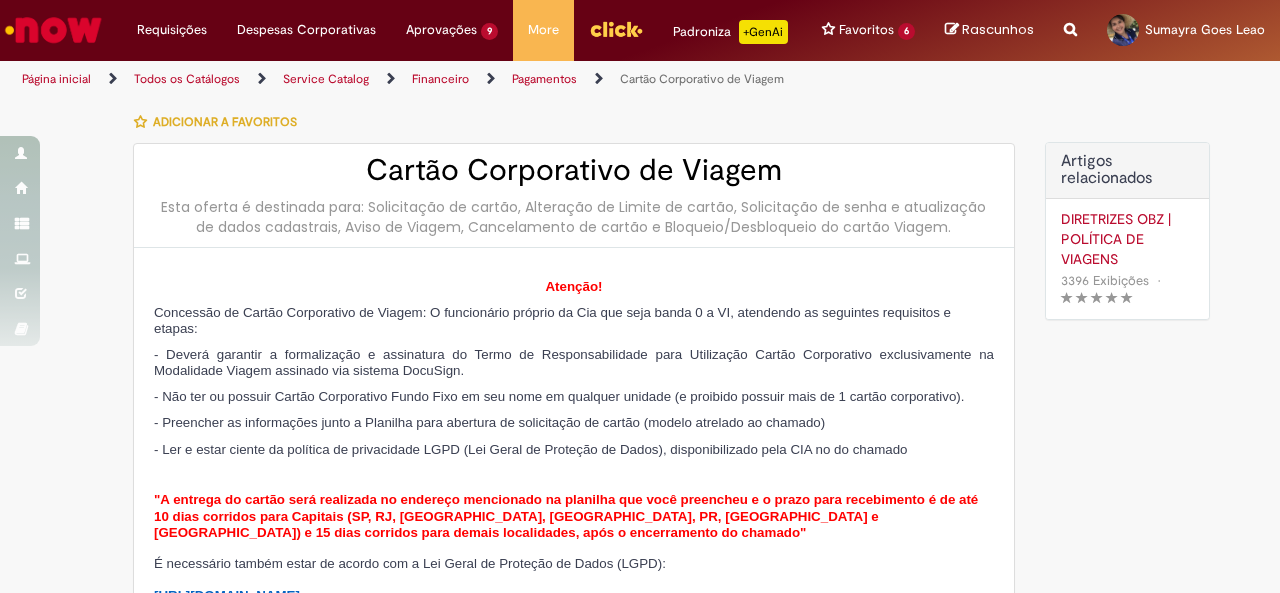 type on "********" 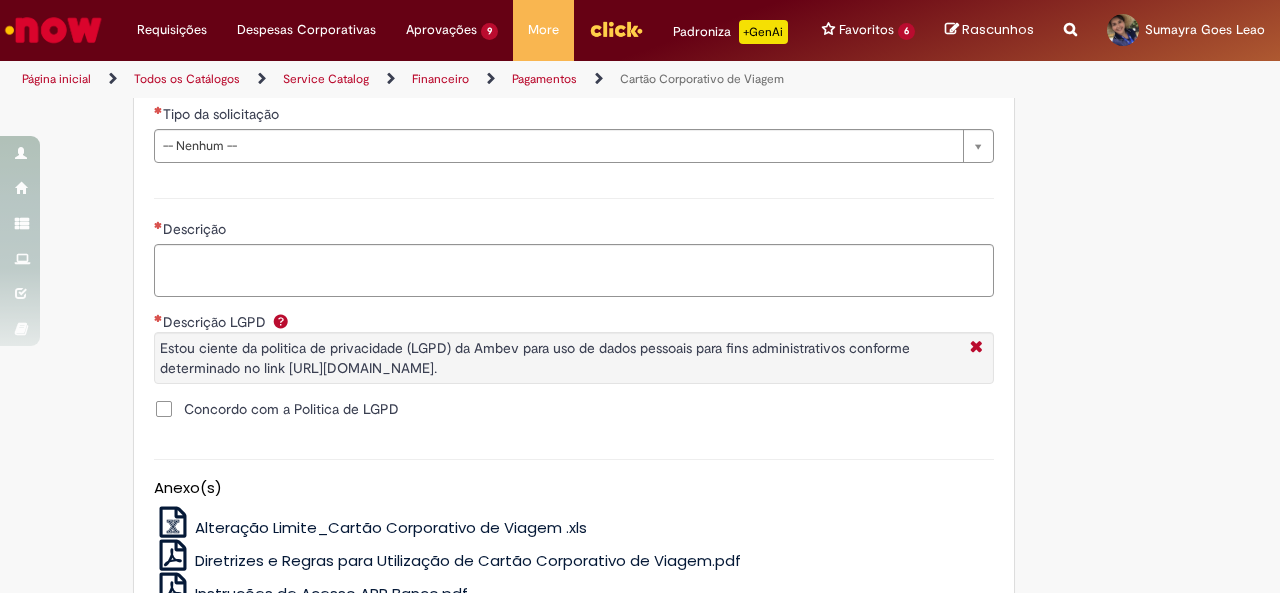 scroll, scrollTop: 954, scrollLeft: 0, axis: vertical 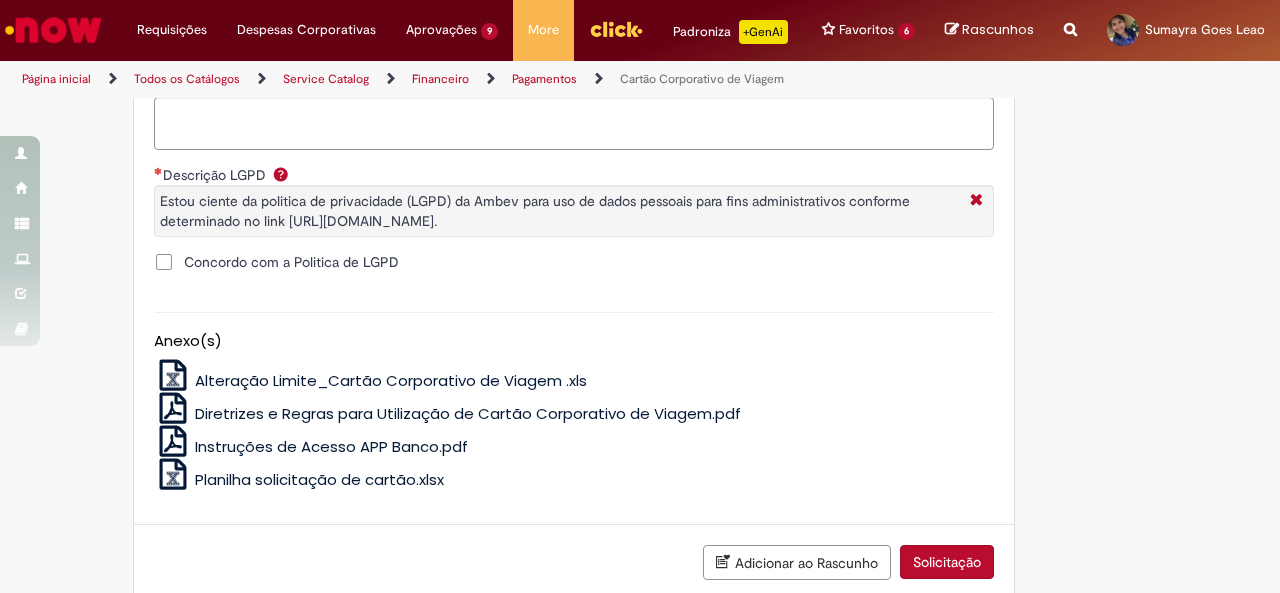 click on "Planilha solicitação de cartão.xlsx" at bounding box center (319, 479) 